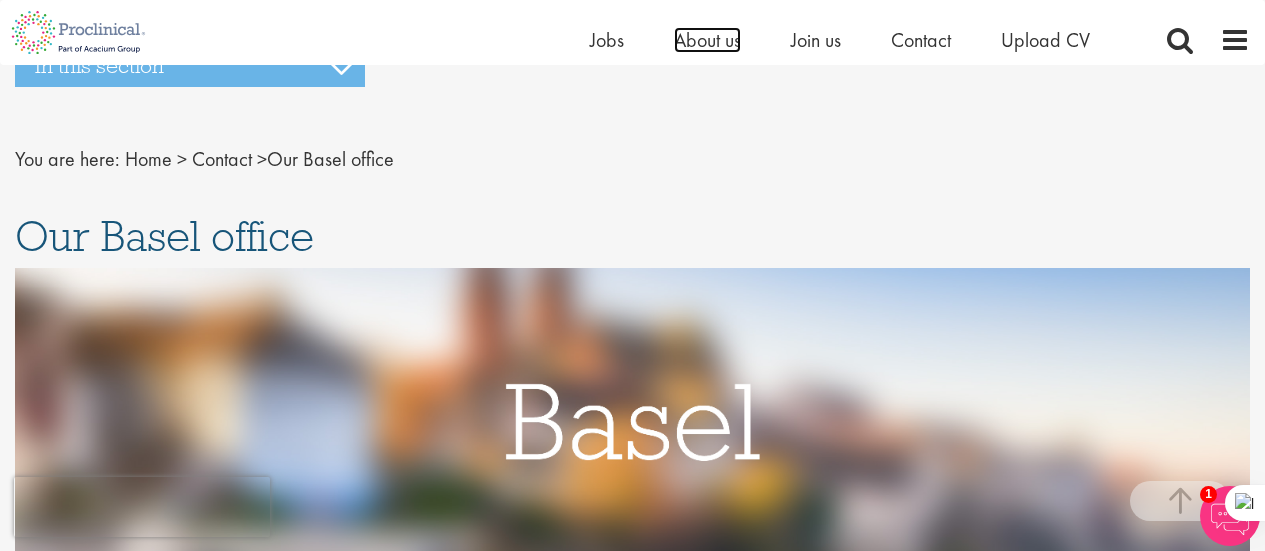 click on "About us" at bounding box center (707, 40) 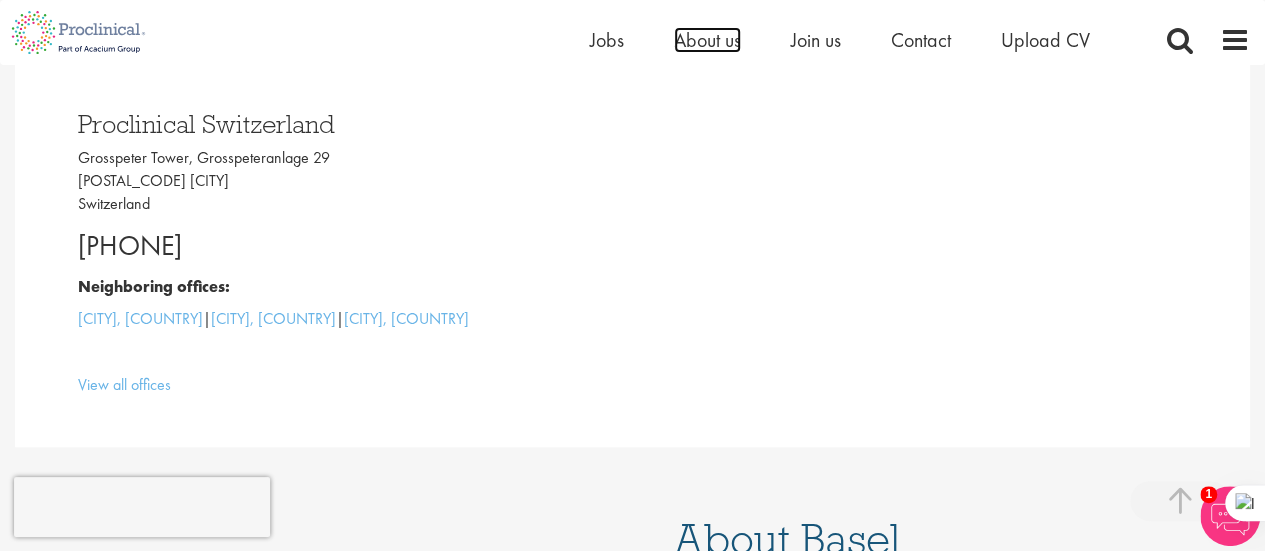 scroll, scrollTop: 527, scrollLeft: 0, axis: vertical 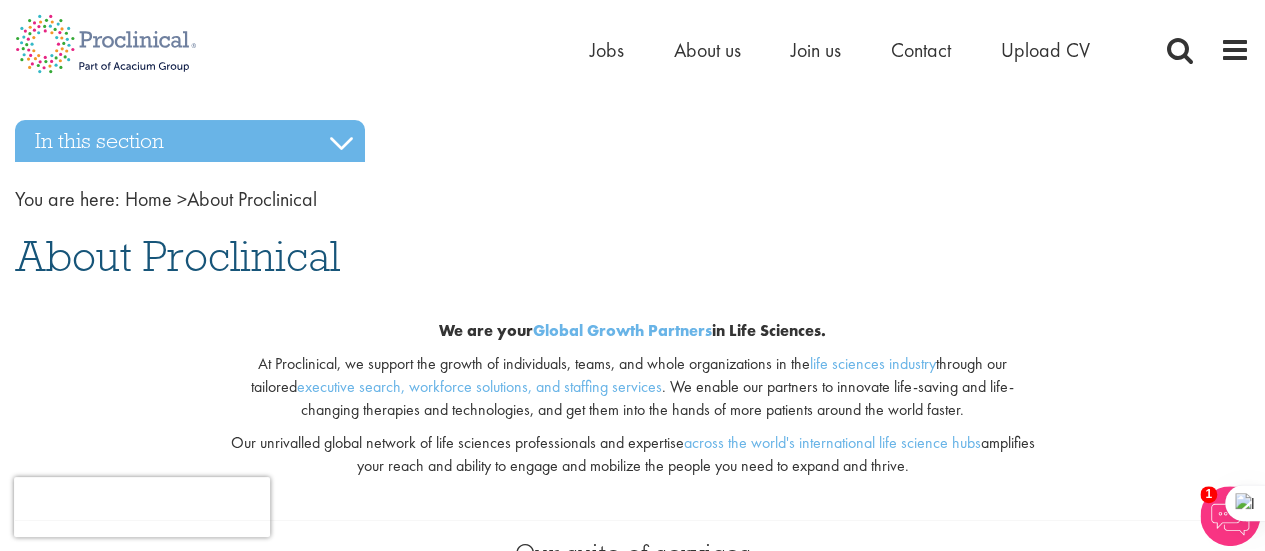 click on "This website uses cookies. By continuing to use this site, you are giving your consent to cookies being used. See our  Privacy policy  for more info.
Home
Jobs
About us
Join us
Contact
Upload CV" at bounding box center [632, 4213] 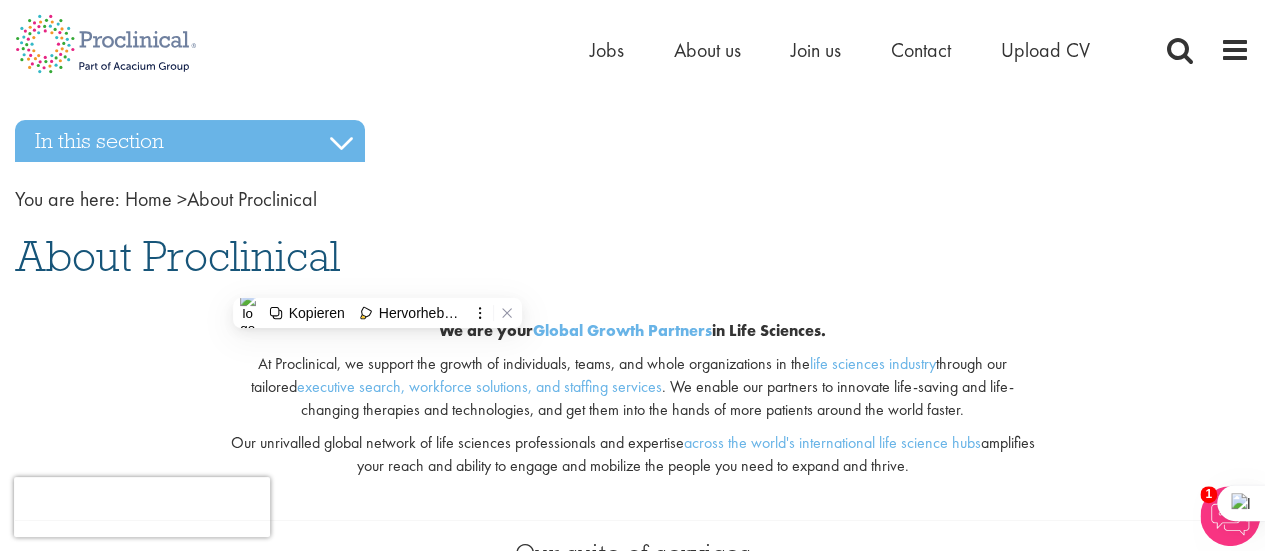 copy on "We are your  Global Growth Partners  in Life Sciences.  At Proclinical, we support the growth of individuals, teams, and whole organizations in the  life sciences industry  through our tailored  executive search, workforce solutions, and staffing services . We enable our partners to innovate life-saving and life-changing therapies and technologies, and get them into the hands of more patients around the world faster.
Our unrivalled global network of life sciences professionals and expertise  across the world's international life science hubs  amplifies your reach and ability to engage and mobilize the people you need to expand and thrive." 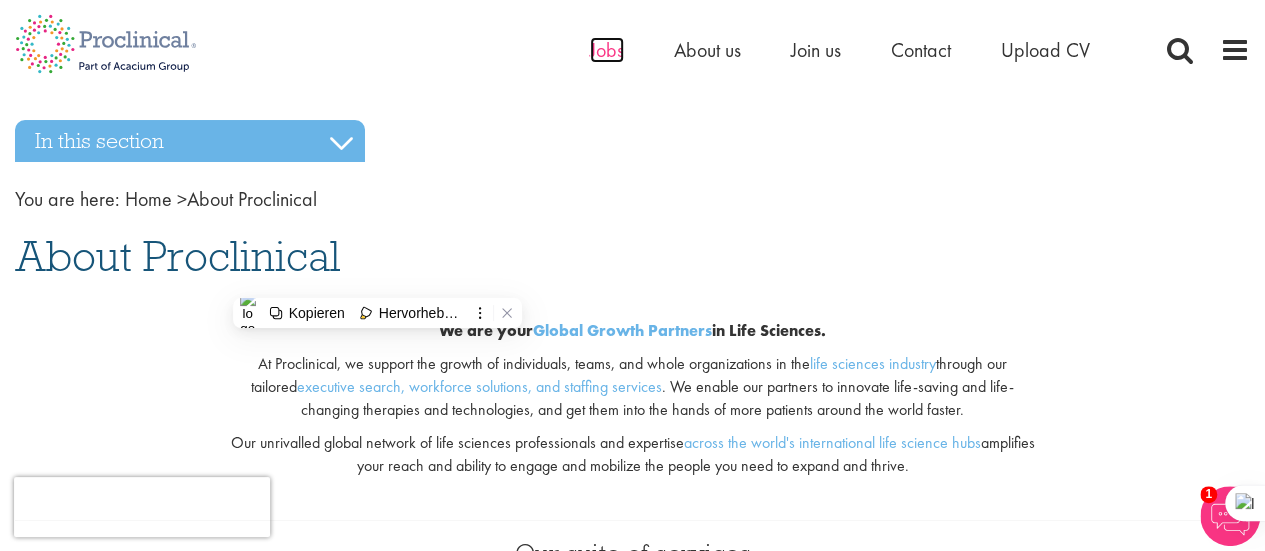 click on "Jobs" at bounding box center (607, 50) 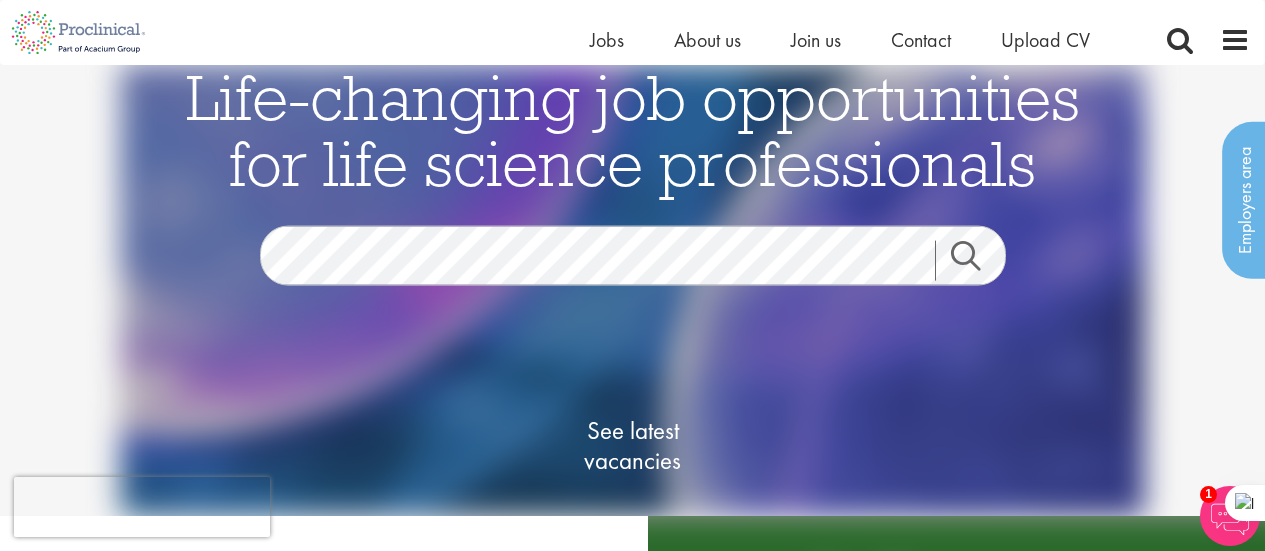 scroll, scrollTop: 1094, scrollLeft: 0, axis: vertical 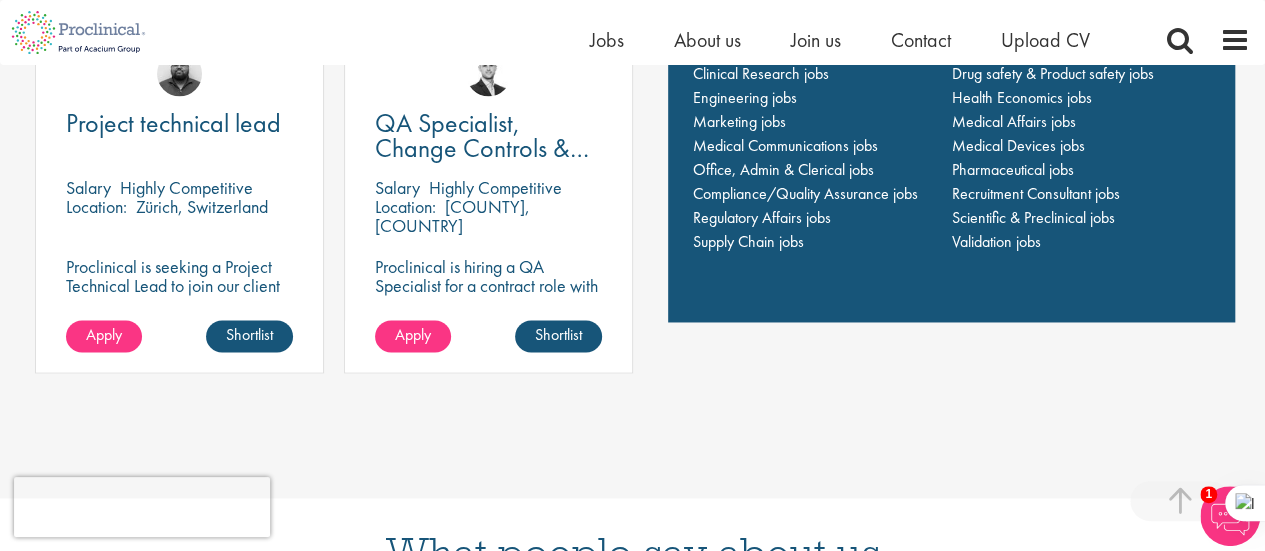 click on "This website uses cookies. By continuing to use this site, you are giving your consent to cookies being used. See our  Privacy policy  for more info.
Home
Jobs
About us
Join us
Contact
Upload CV" at bounding box center [632, 398] 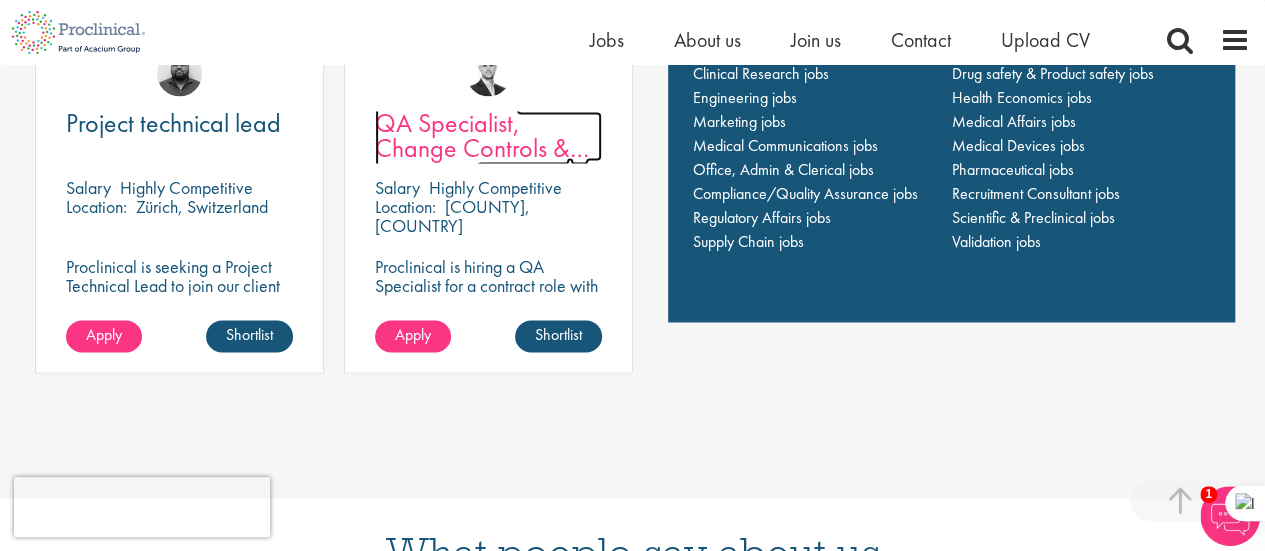 click on "QA Specialist, Change Controls & Deviations" at bounding box center (482, 148) 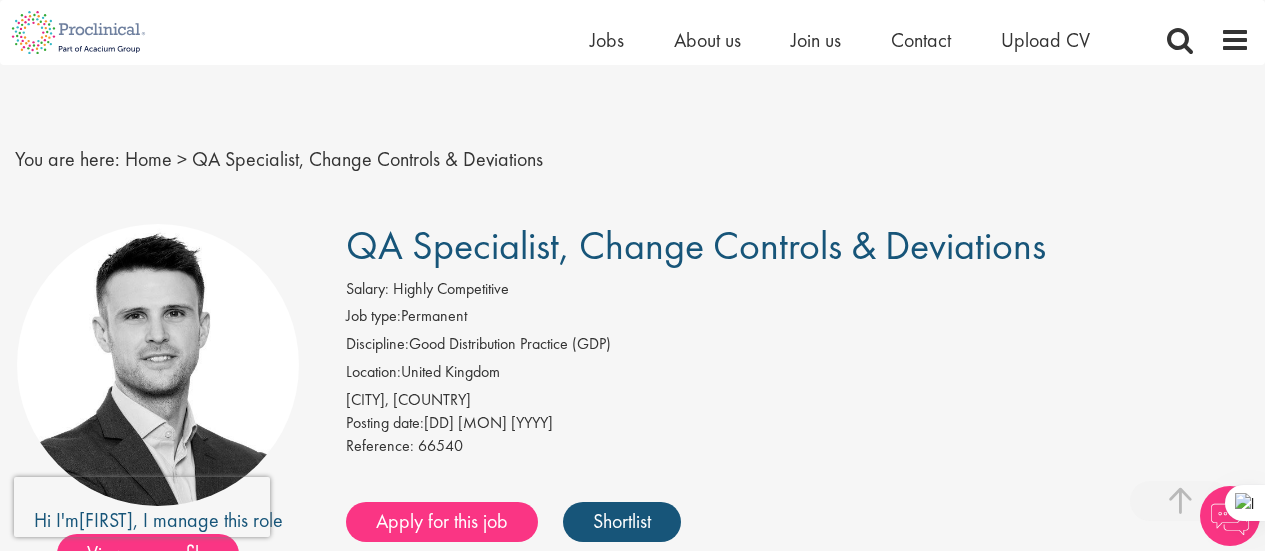 scroll, scrollTop: 0, scrollLeft: 0, axis: both 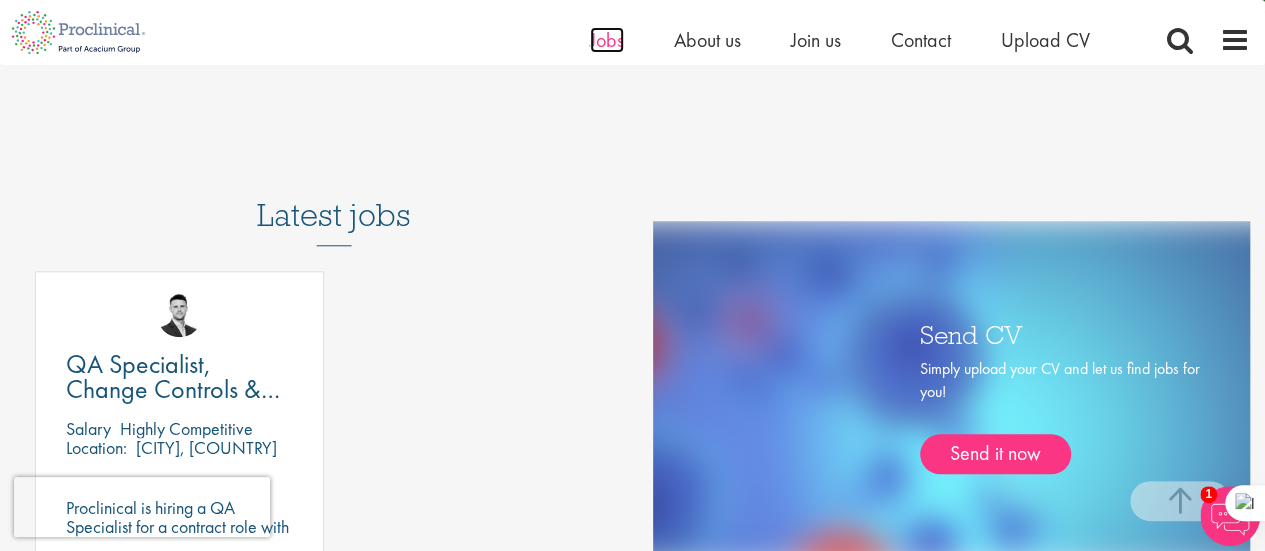 click on "Jobs" at bounding box center (607, 40) 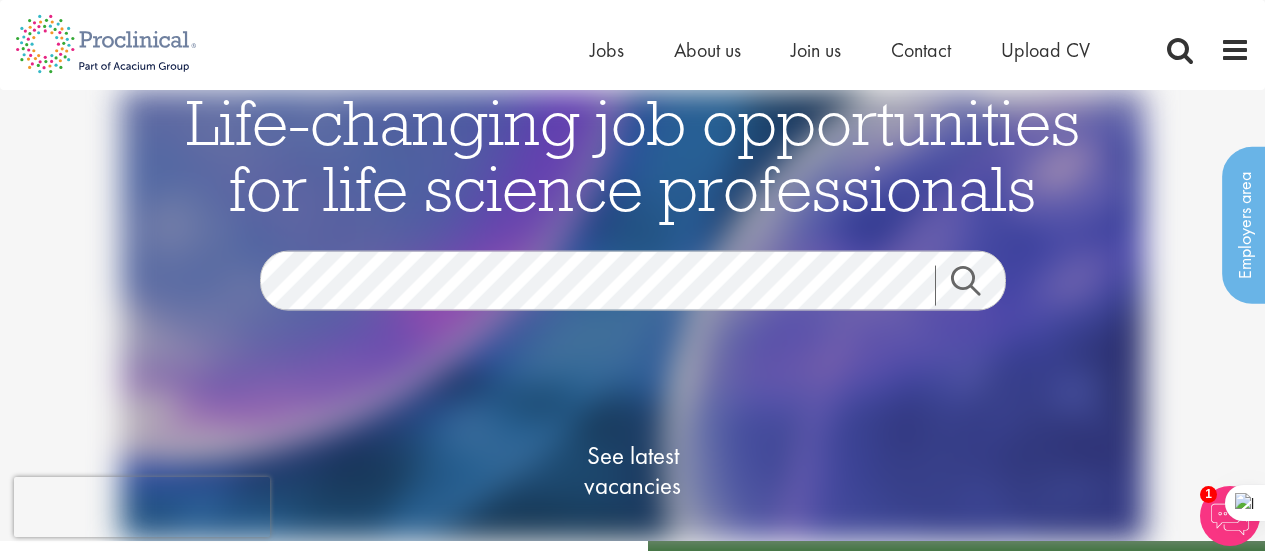 scroll, scrollTop: 0, scrollLeft: 0, axis: both 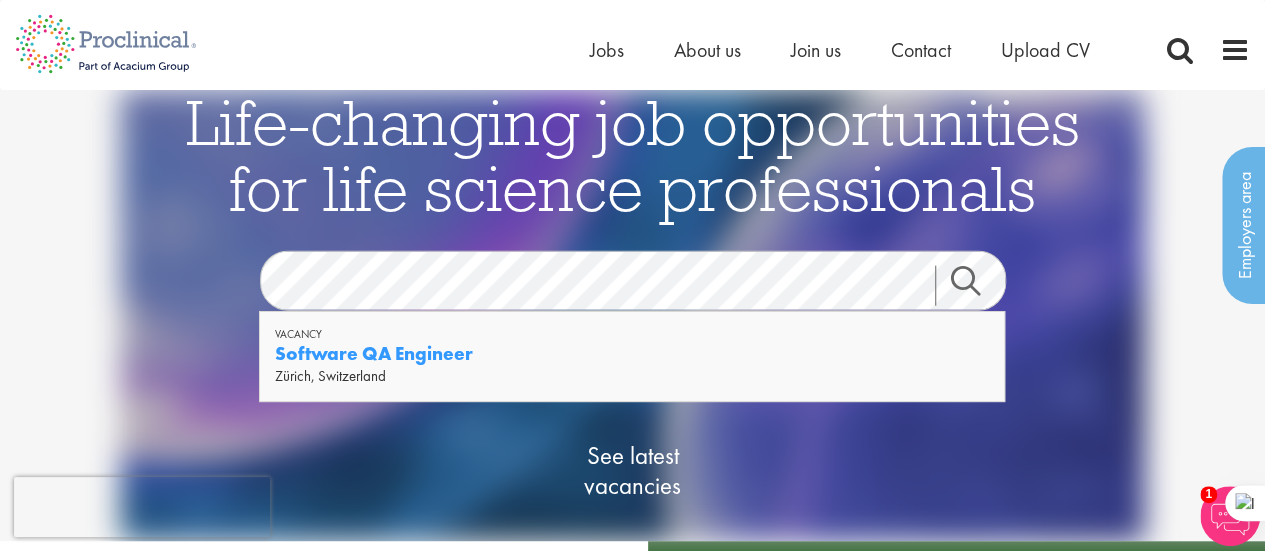 click on "Software QA Engineer" at bounding box center (374, 353) 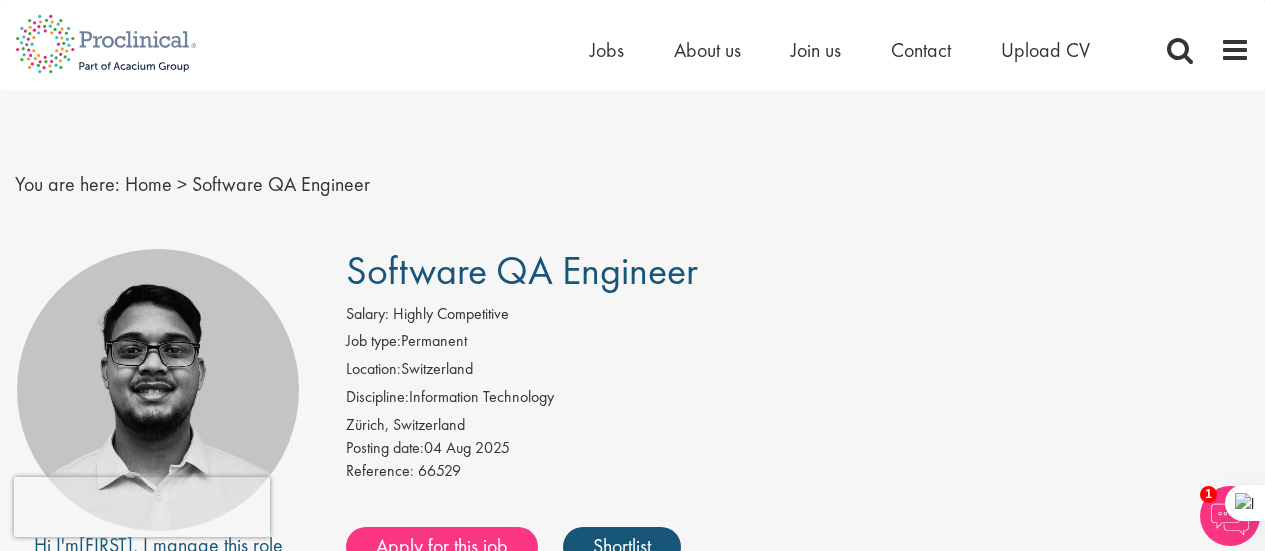 scroll, scrollTop: 0, scrollLeft: 0, axis: both 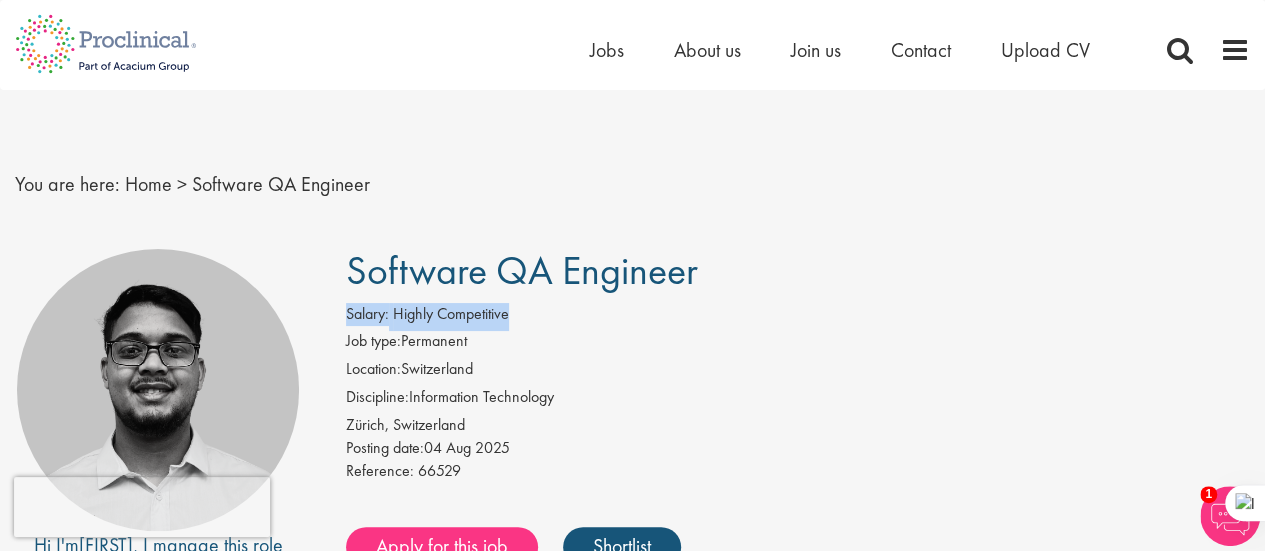 drag, startPoint x: 531, startPoint y: 313, endPoint x: 344, endPoint y: 315, distance: 187.0107 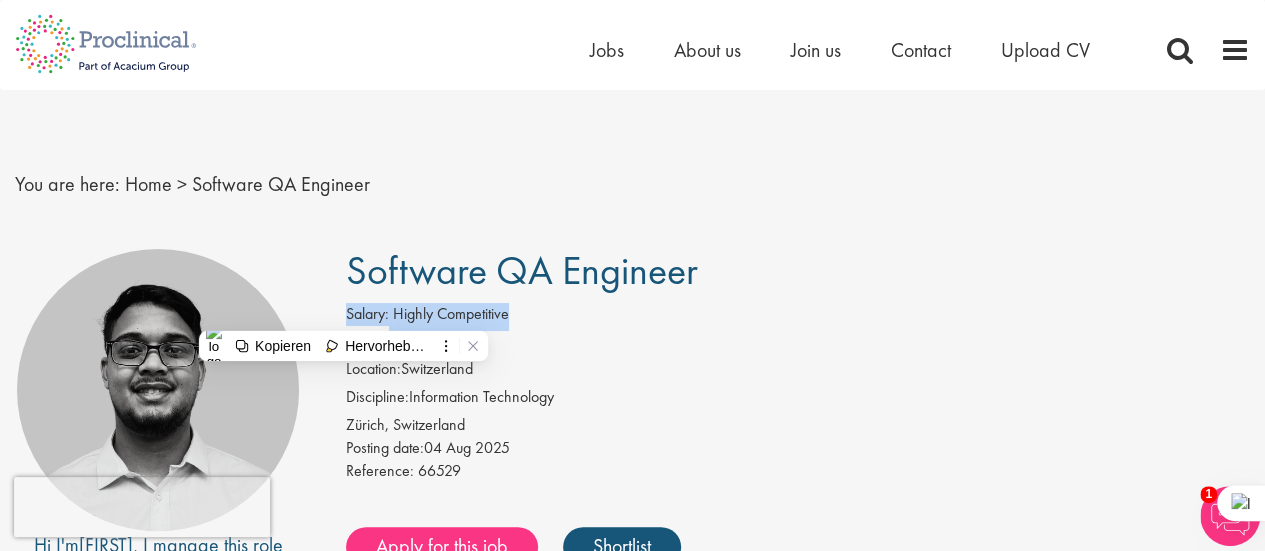 copy on "Salary:
Highly Competitive" 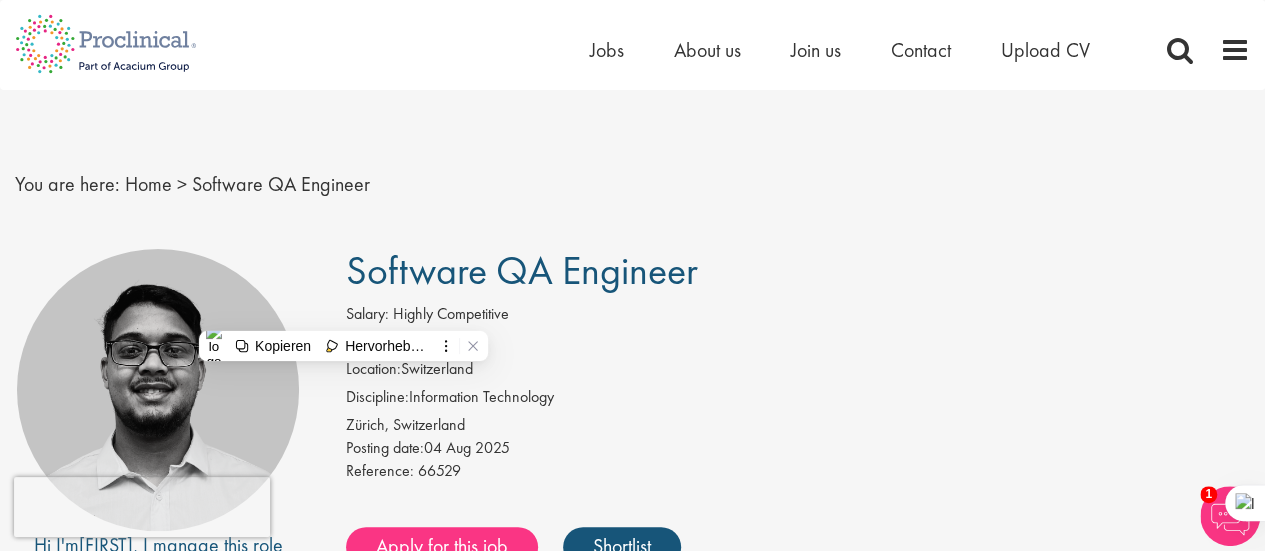 click on "Job type:
Permanent" at bounding box center (798, 344) 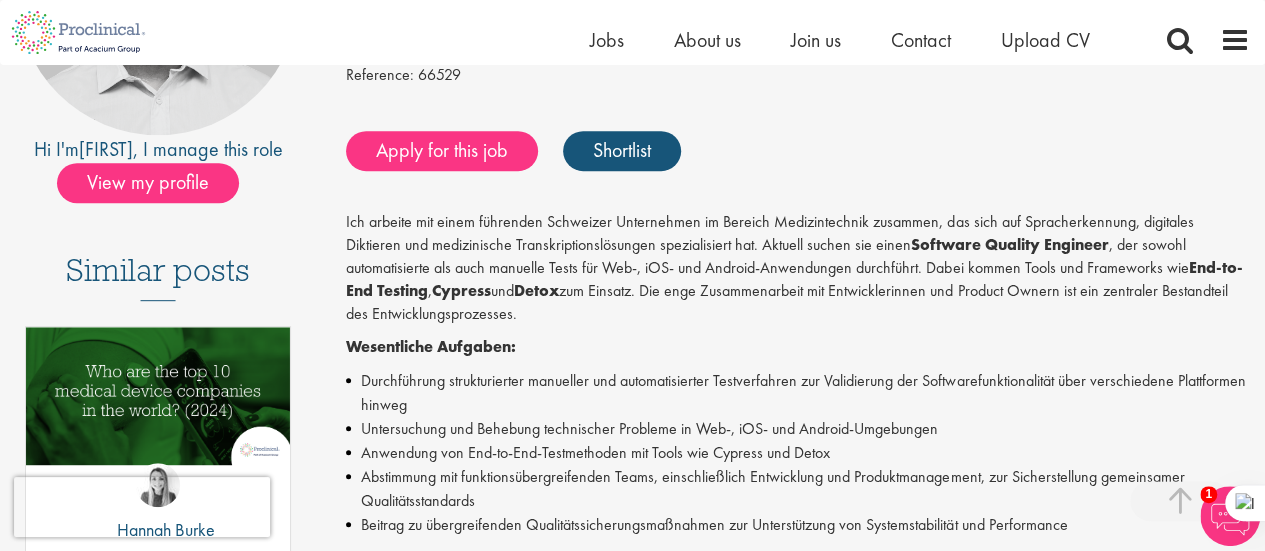 scroll, scrollTop: 375, scrollLeft: 0, axis: vertical 